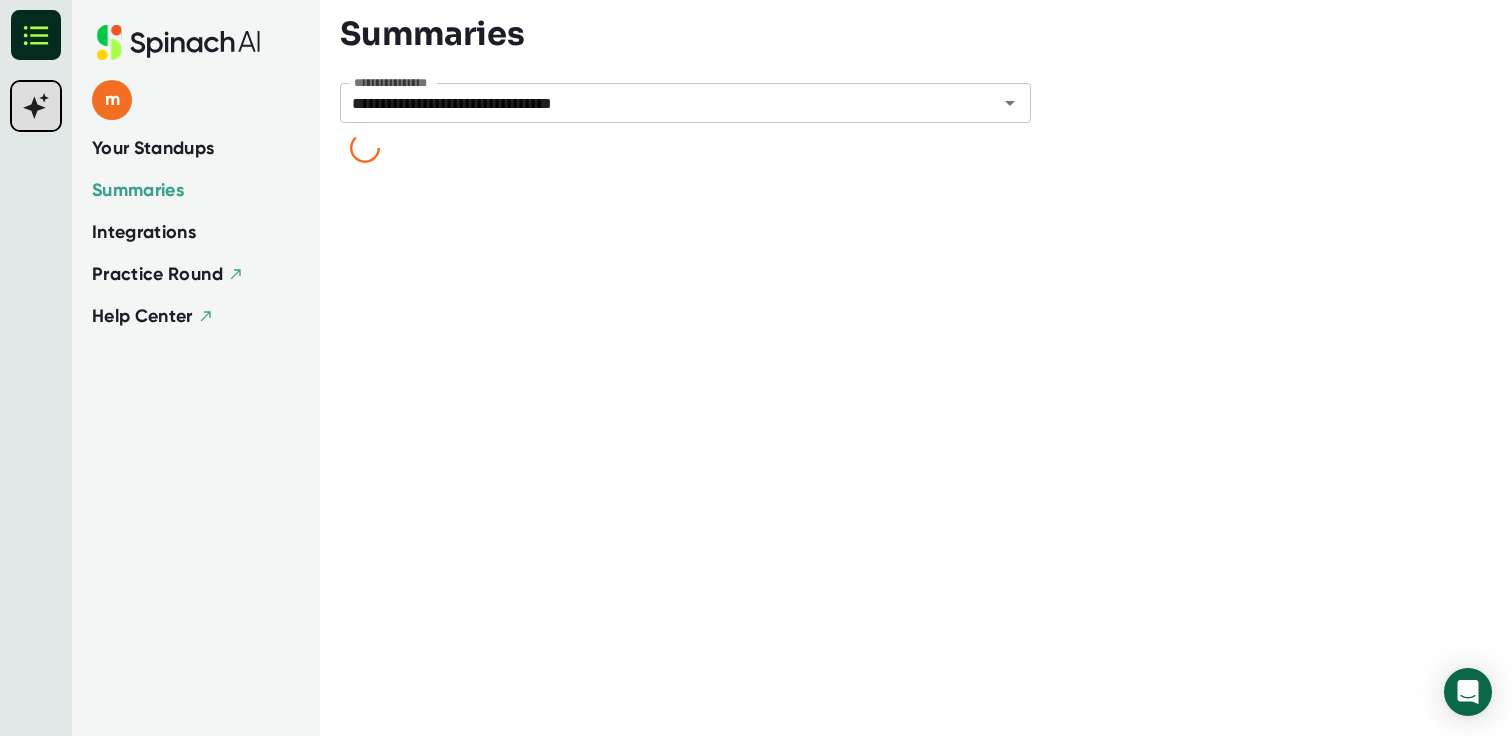 scroll, scrollTop: 0, scrollLeft: 0, axis: both 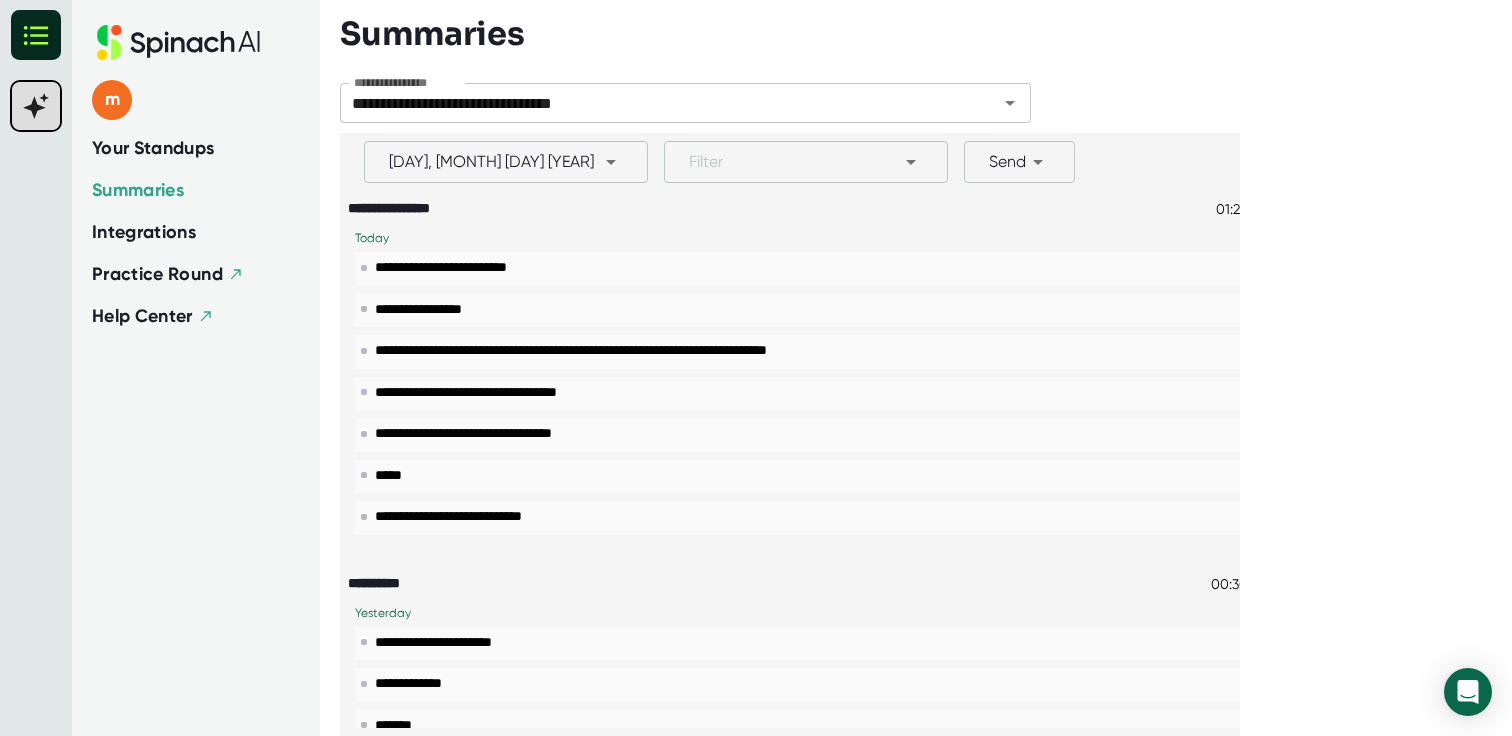 click on "Your Standups" at bounding box center (153, 148) 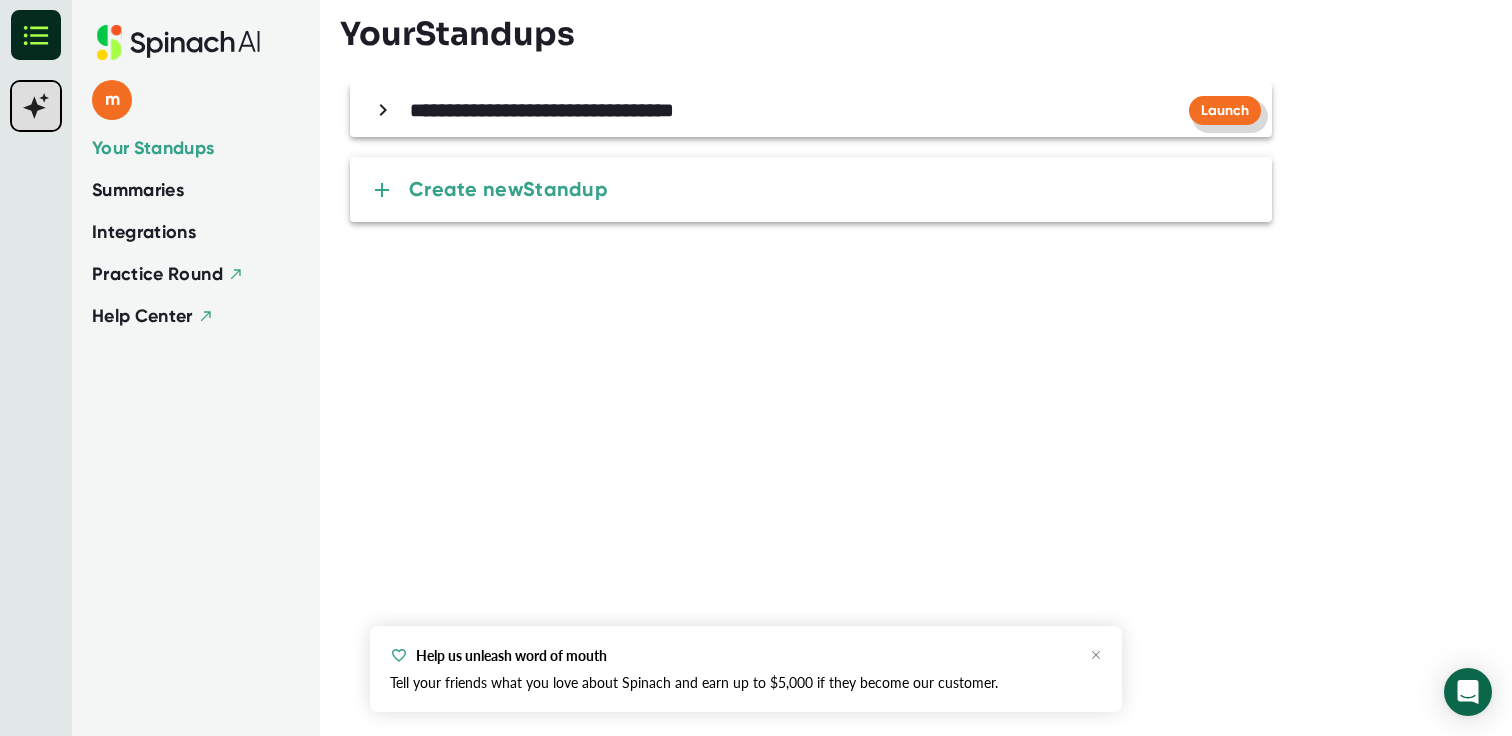 click on "Launch" at bounding box center [1225, 110] 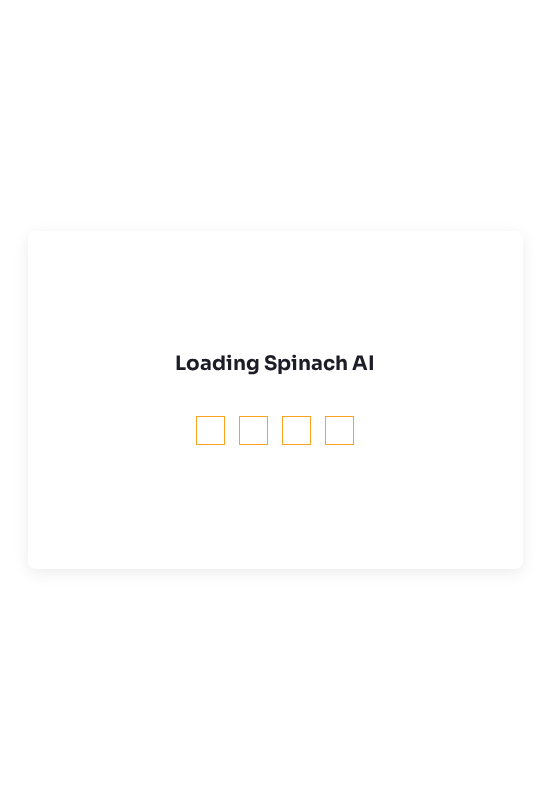 scroll, scrollTop: 0, scrollLeft: 0, axis: both 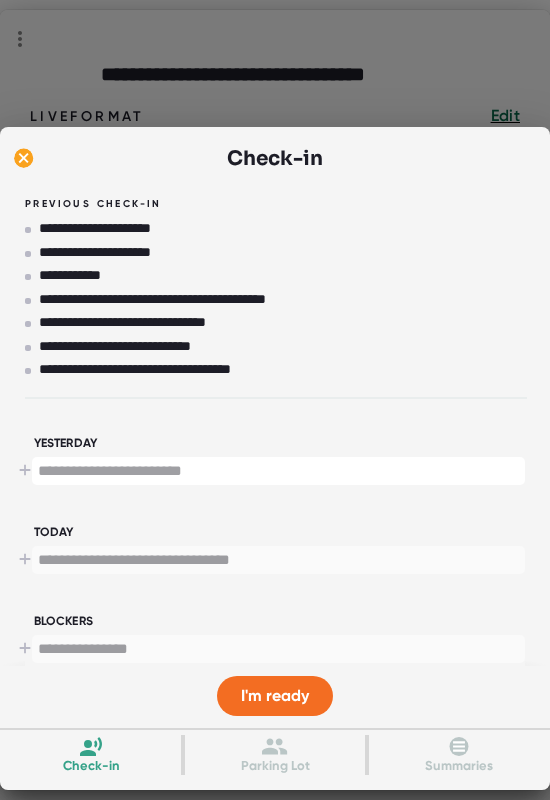 click at bounding box center [278, 471] 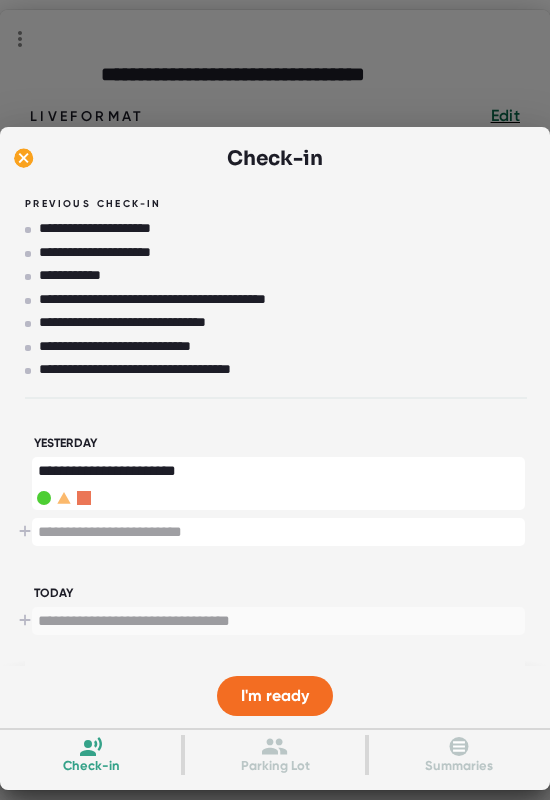 type on "**********" 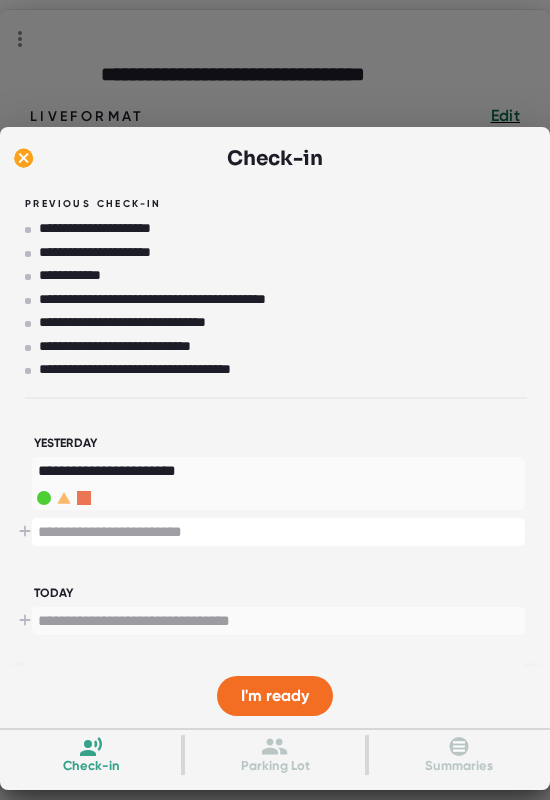 click at bounding box center [278, 532] 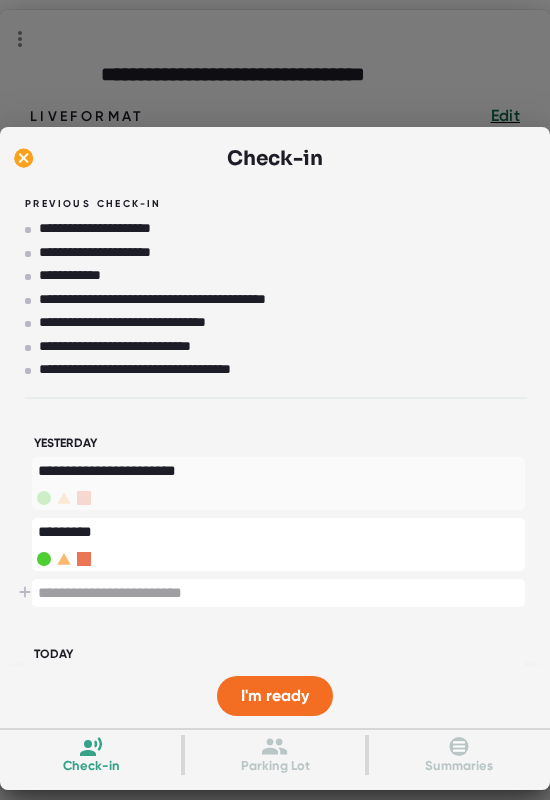 type on "*********" 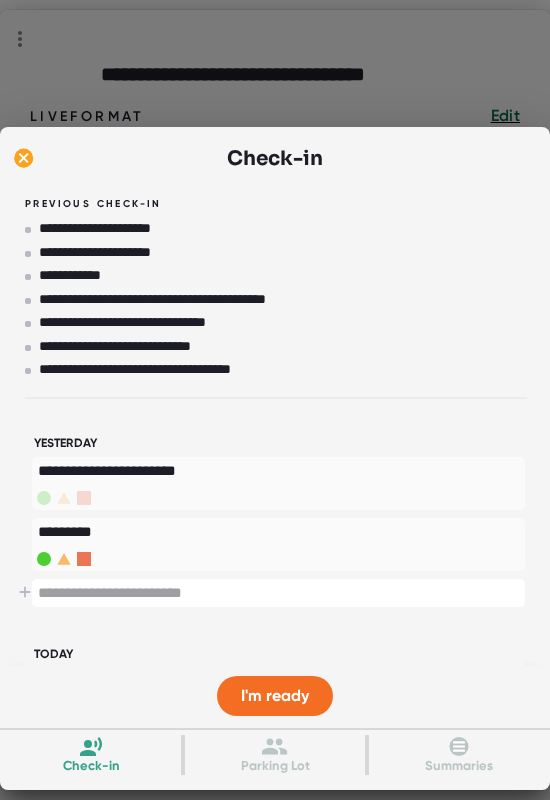 click on "*" at bounding box center (278, 483) 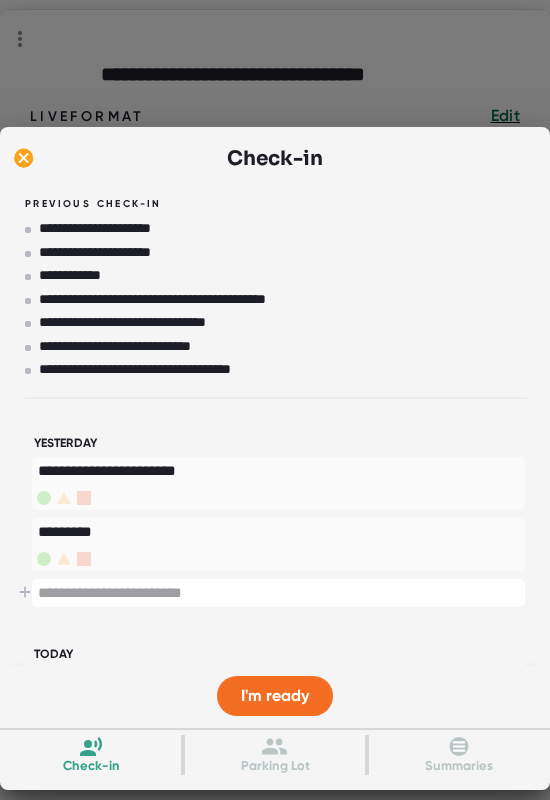 click at bounding box center [278, 593] 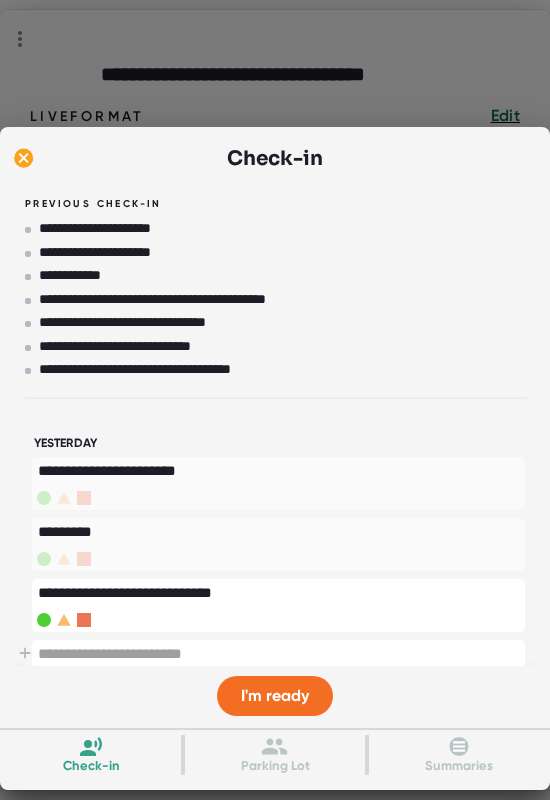 type on "**********" 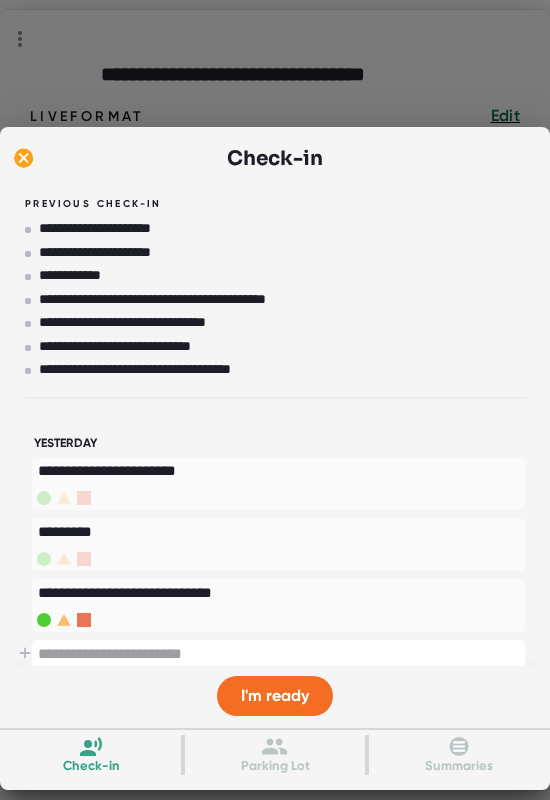 click at bounding box center (278, 654) 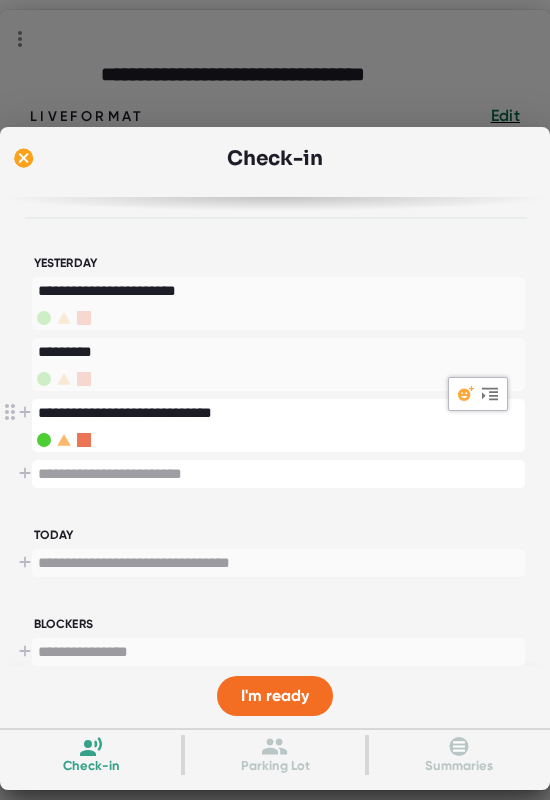 scroll, scrollTop: 187, scrollLeft: 0, axis: vertical 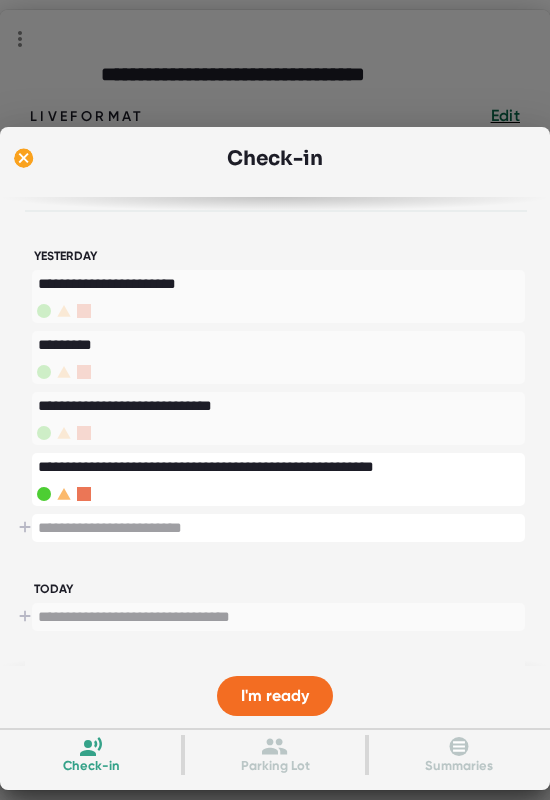 type on "**********" 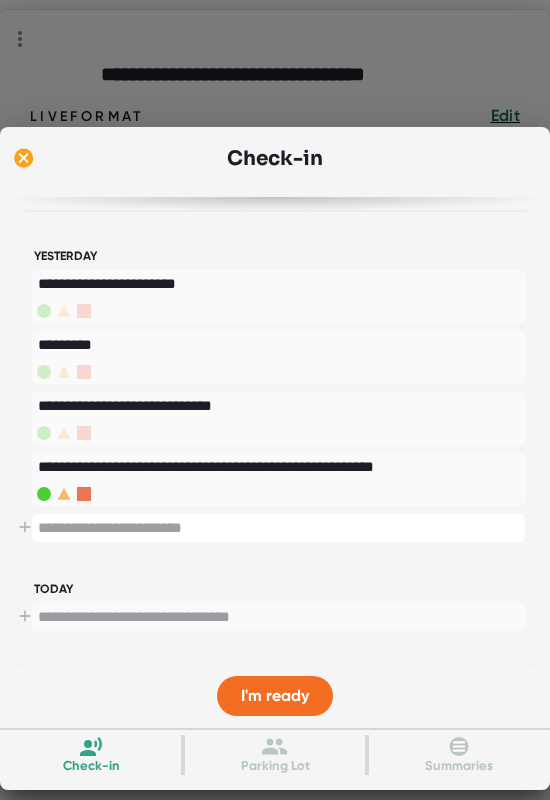 click at bounding box center [278, 528] 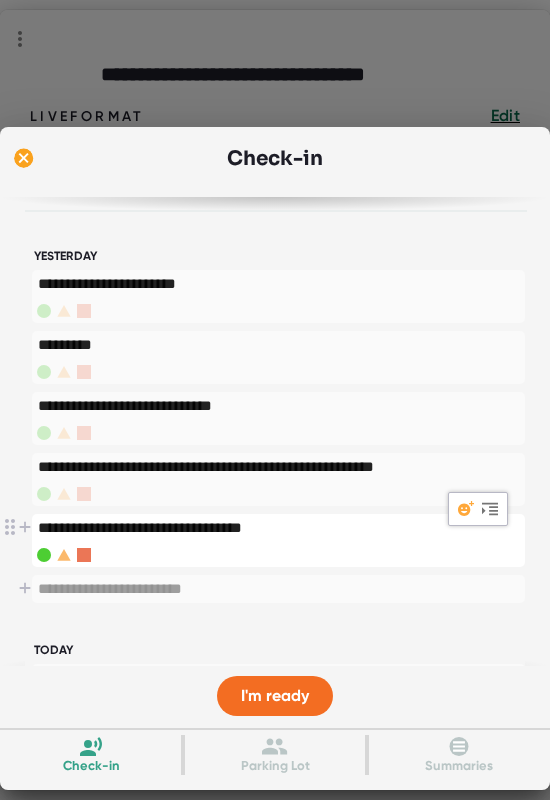type on "**********" 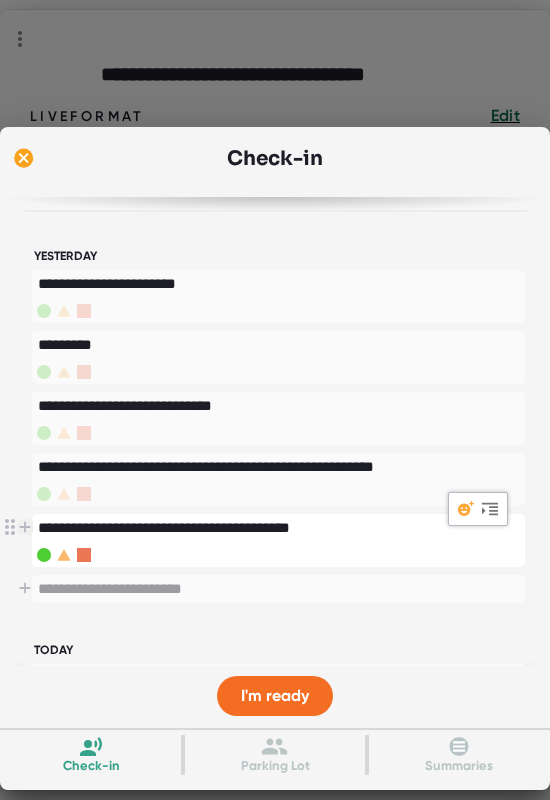 drag, startPoint x: 341, startPoint y: 522, endPoint x: 20, endPoint y: 517, distance: 321.03894 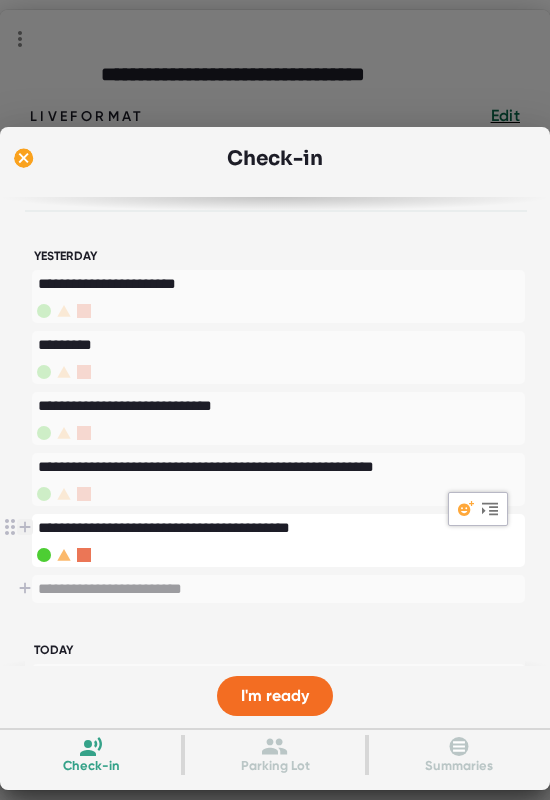 click on "**********" at bounding box center [278, 528] 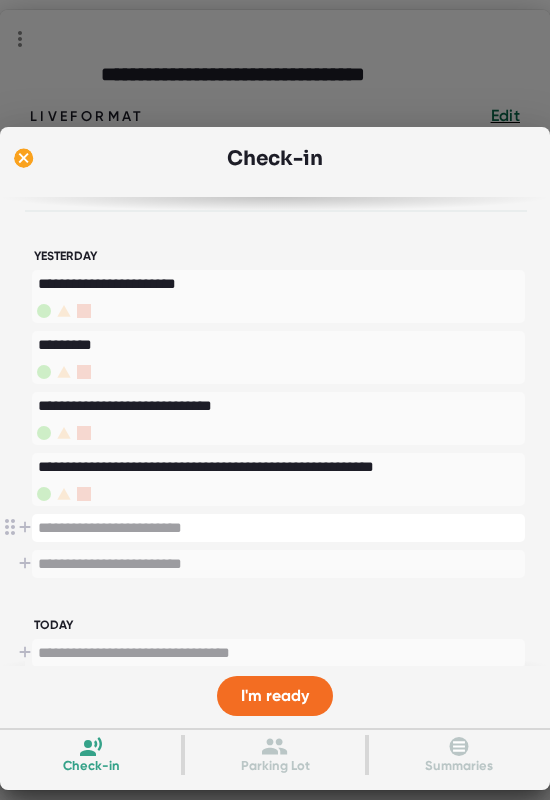 scroll, scrollTop: 255, scrollLeft: 0, axis: vertical 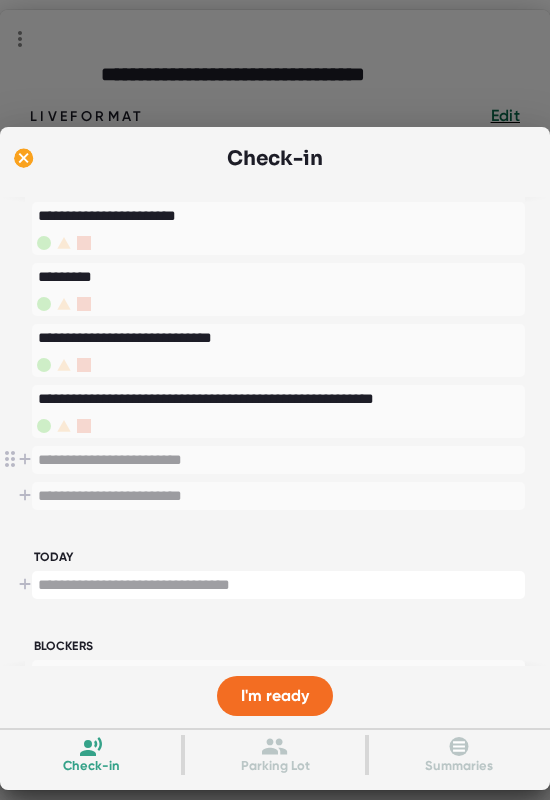 click at bounding box center (278, 585) 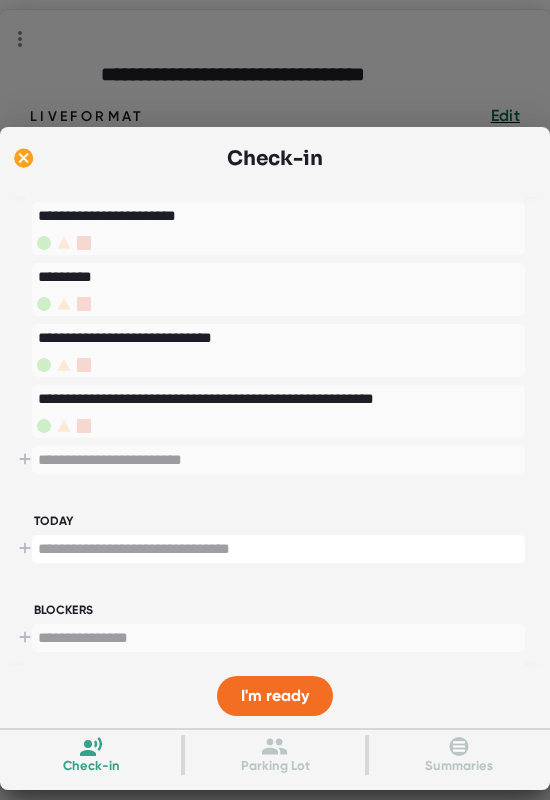 paste on "**********" 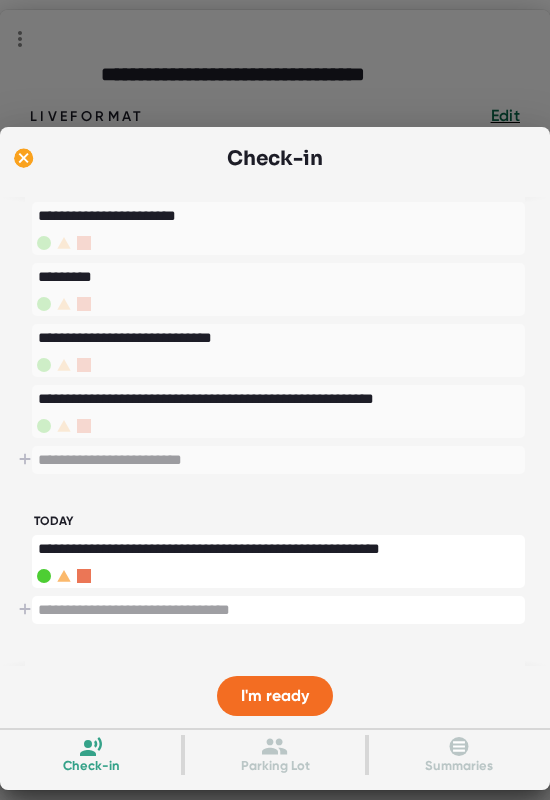type on "**********" 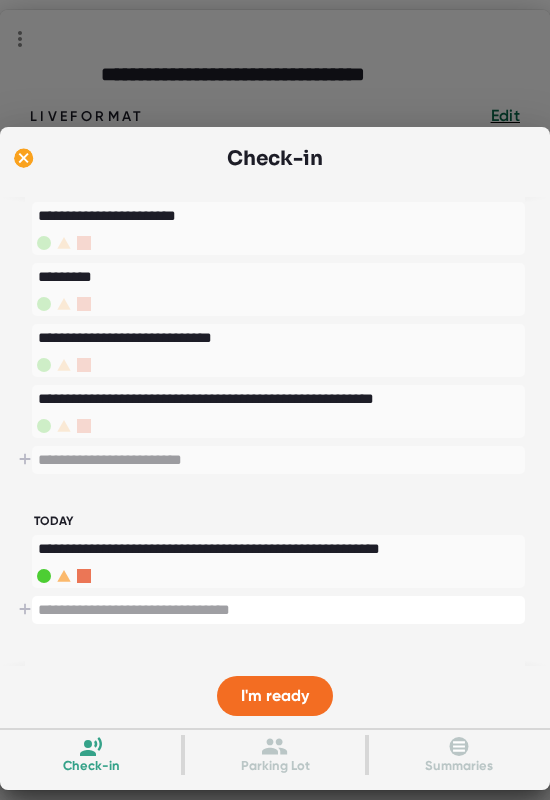 click at bounding box center (278, 610) 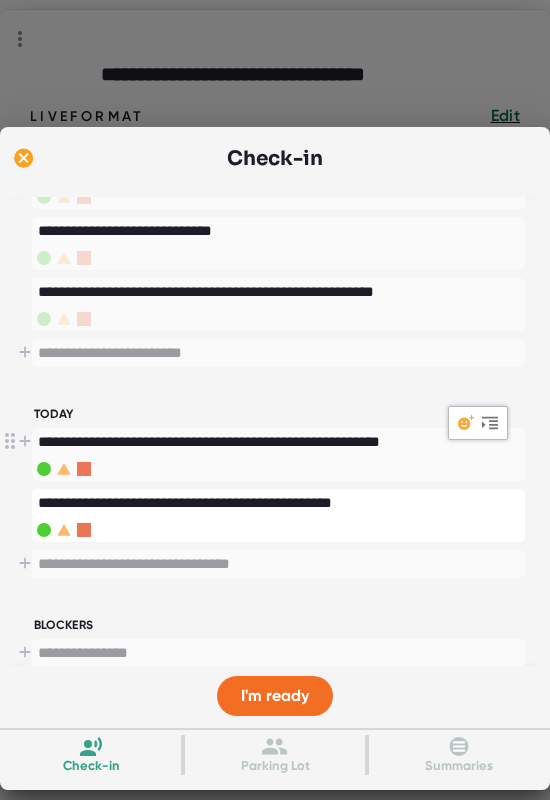 scroll, scrollTop: 398, scrollLeft: 0, axis: vertical 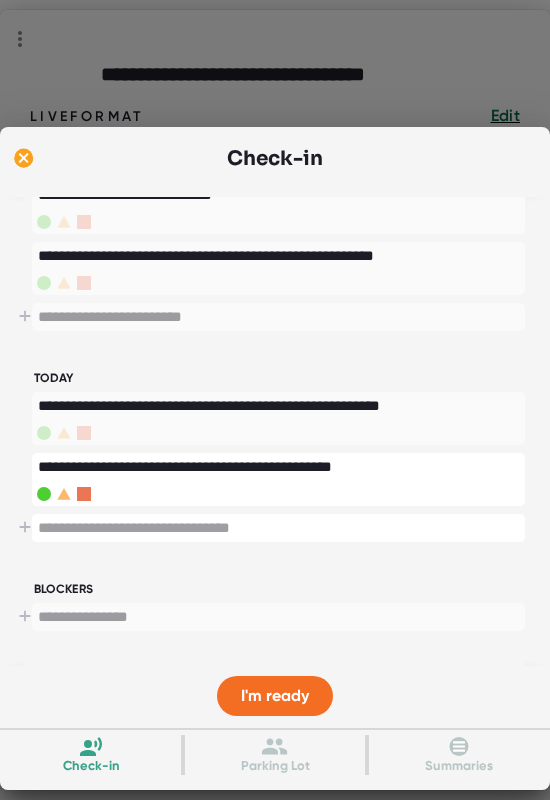 type on "**********" 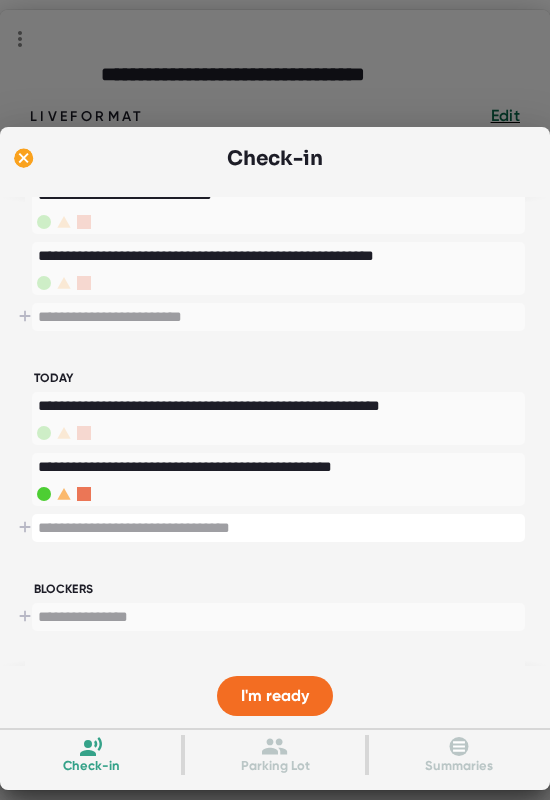 click at bounding box center (278, 528) 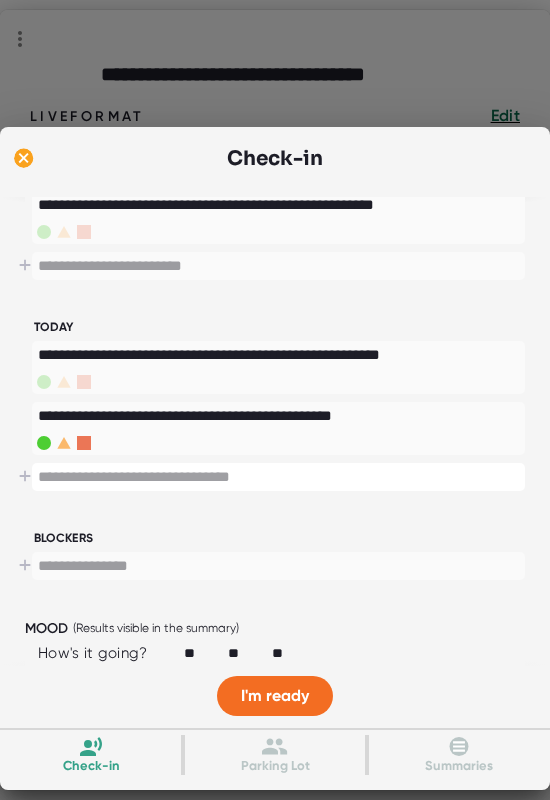 scroll, scrollTop: 465, scrollLeft: 0, axis: vertical 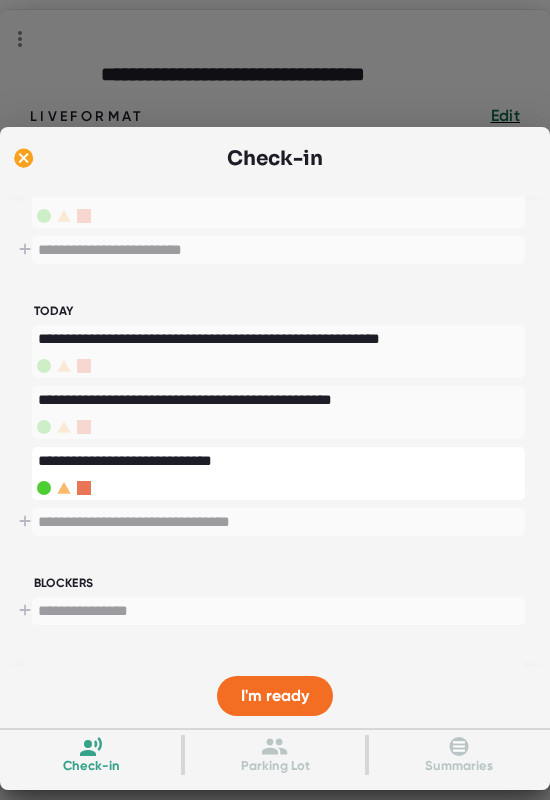 type on "**********" 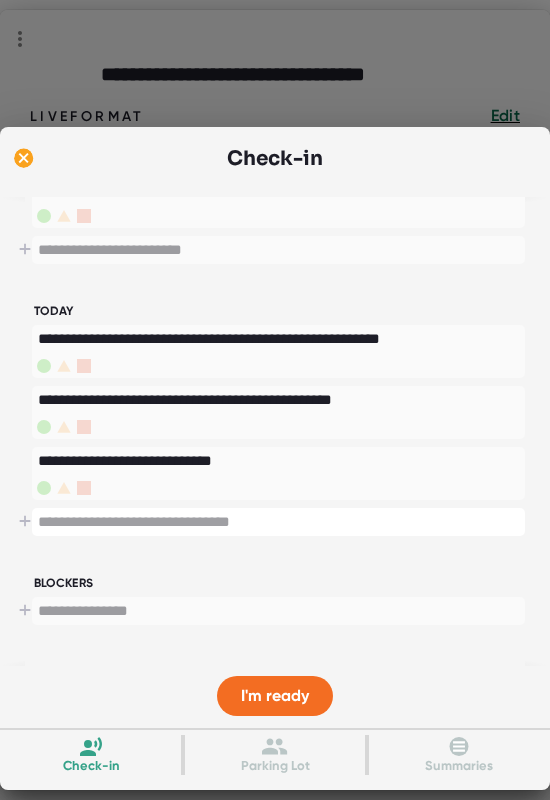 click at bounding box center (278, 522) 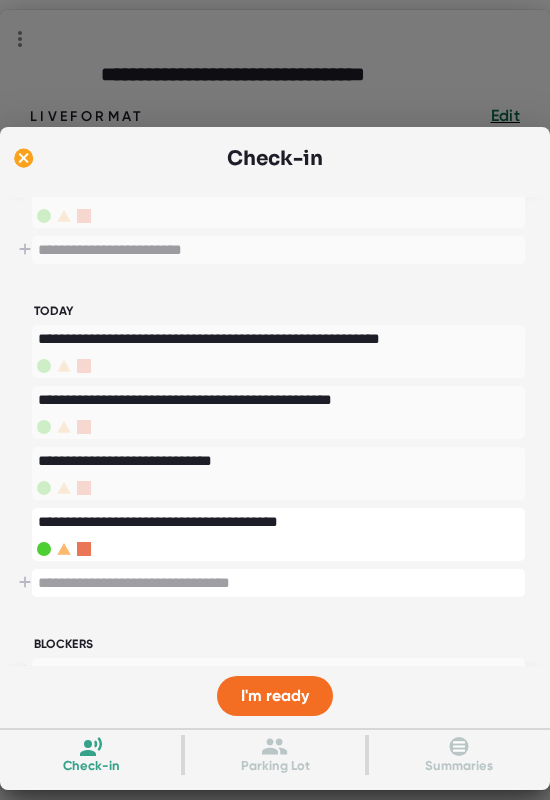 type on "**********" 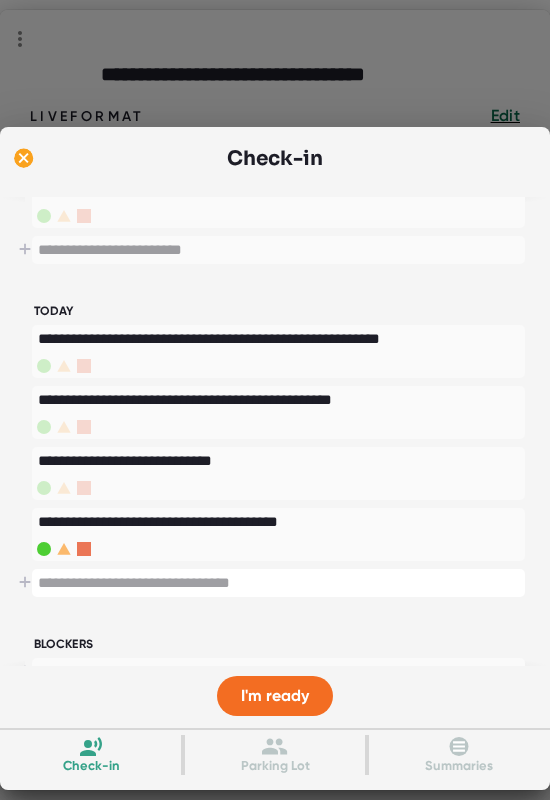 click at bounding box center [278, 583] 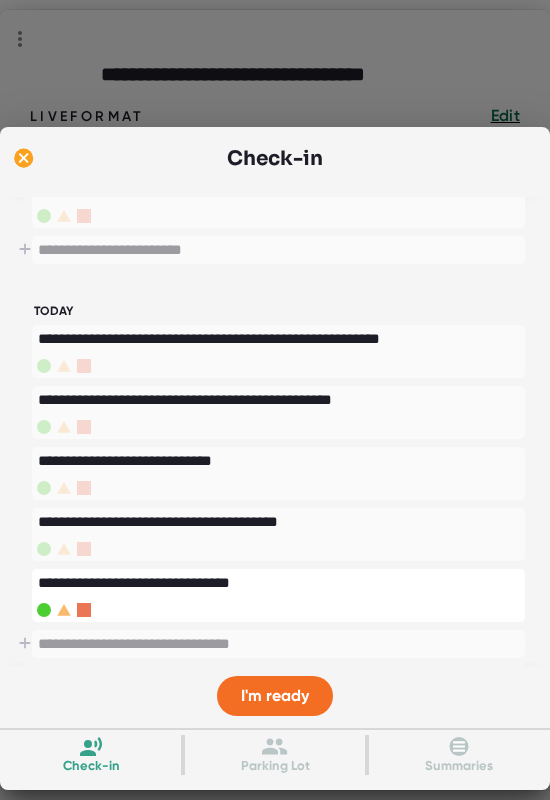 type on "**********" 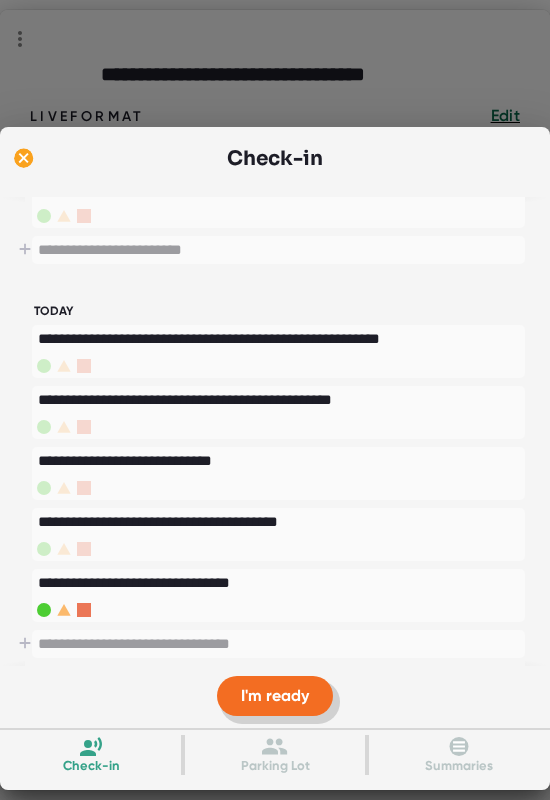 click on "I'm ready" at bounding box center (275, 695) 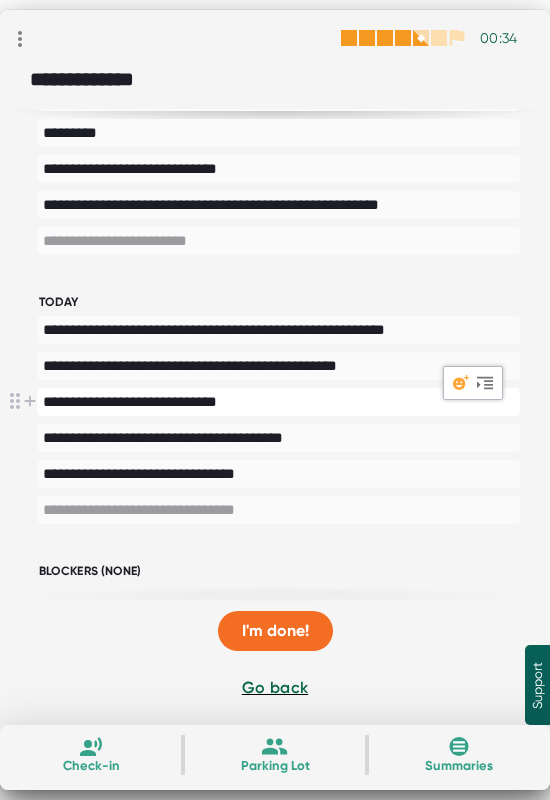 scroll, scrollTop: 63, scrollLeft: 0, axis: vertical 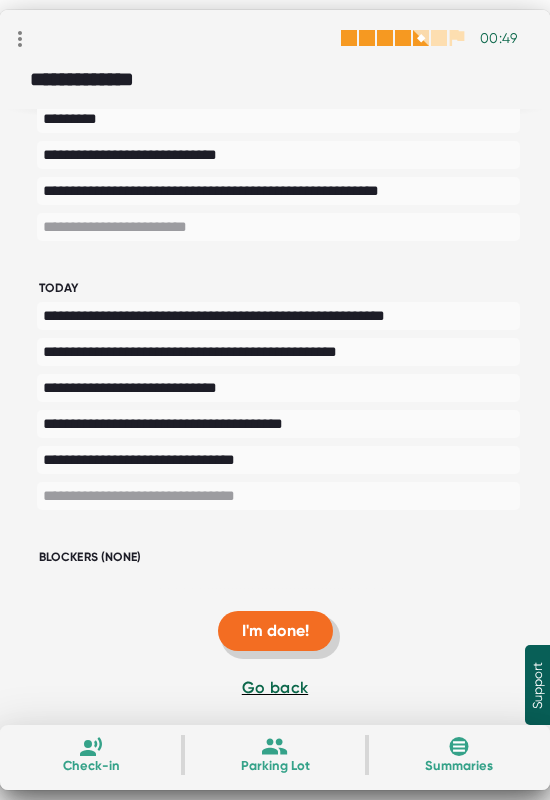 click on "I'm done!" at bounding box center [275, 630] 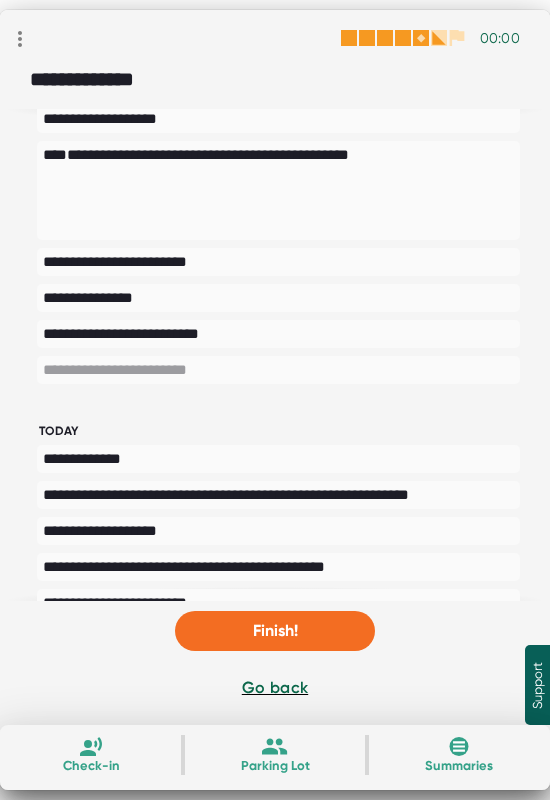 scroll, scrollTop: 0, scrollLeft: 0, axis: both 